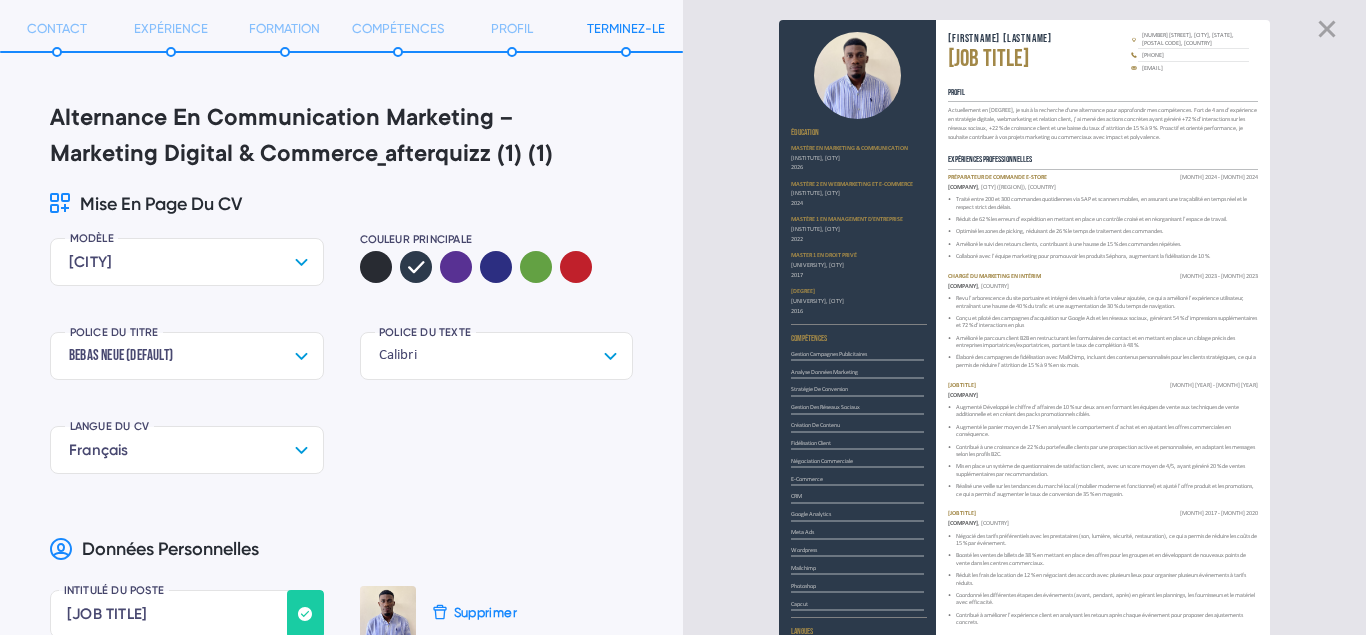 scroll, scrollTop: 0, scrollLeft: 0, axis: both 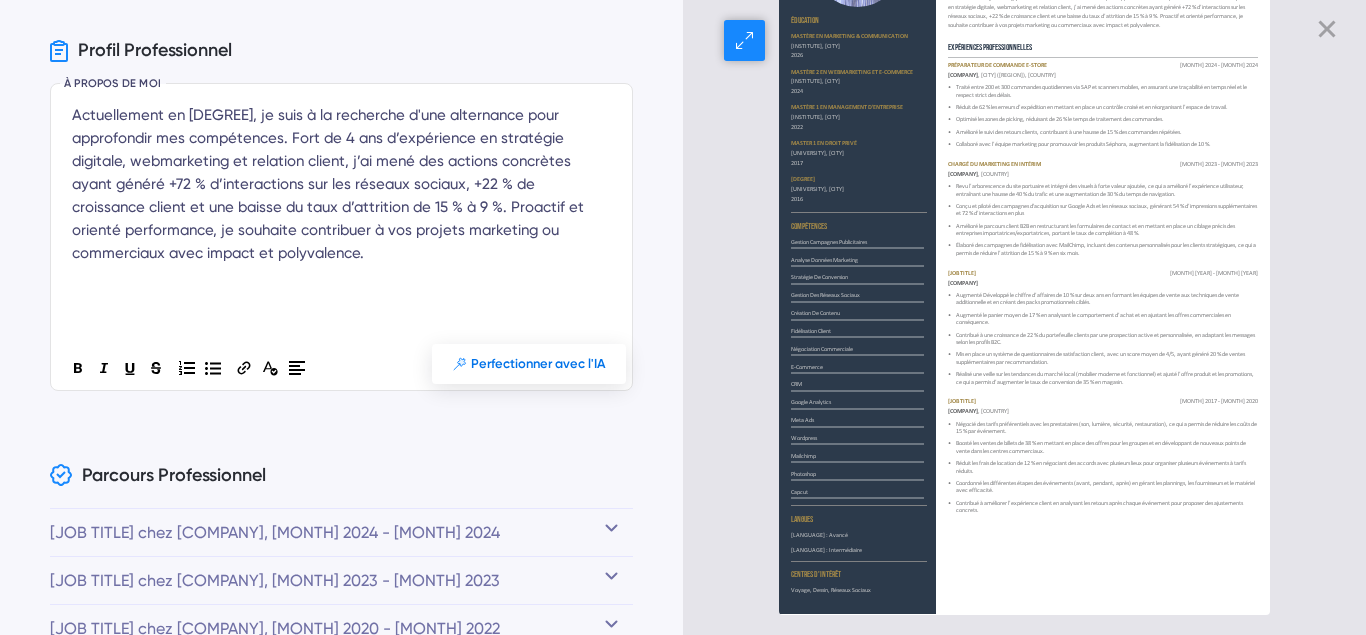 click on "Optimisé les zones de picking, réduisant de 26 % le temps de traitement des commandes." at bounding box center (1060, 119) 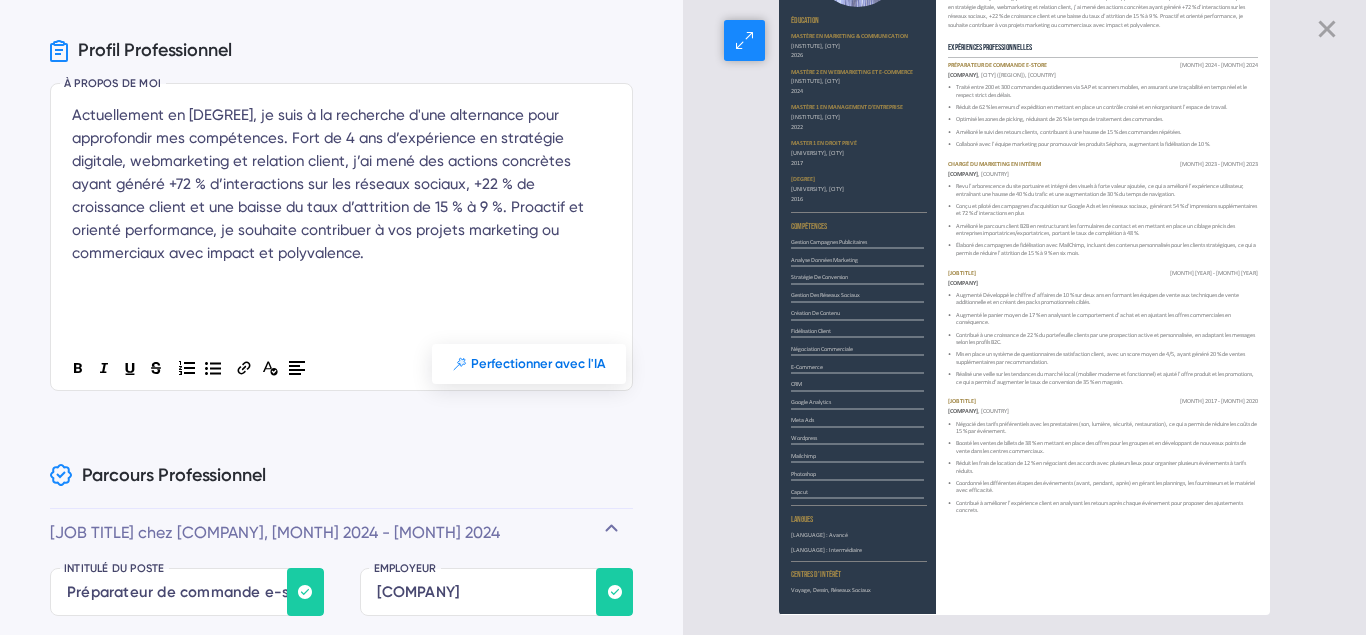 scroll, scrollTop: 3578, scrollLeft: 0, axis: vertical 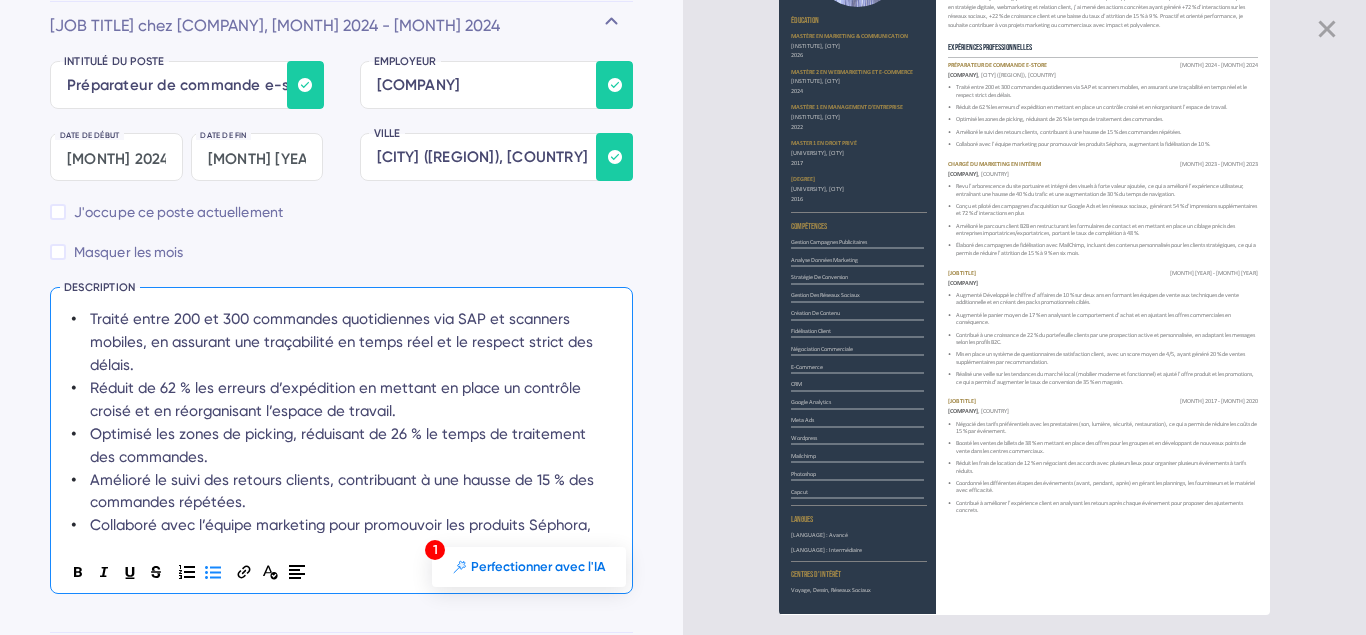 drag, startPoint x: 139, startPoint y: 366, endPoint x: 95, endPoint y: 329, distance: 57.48913 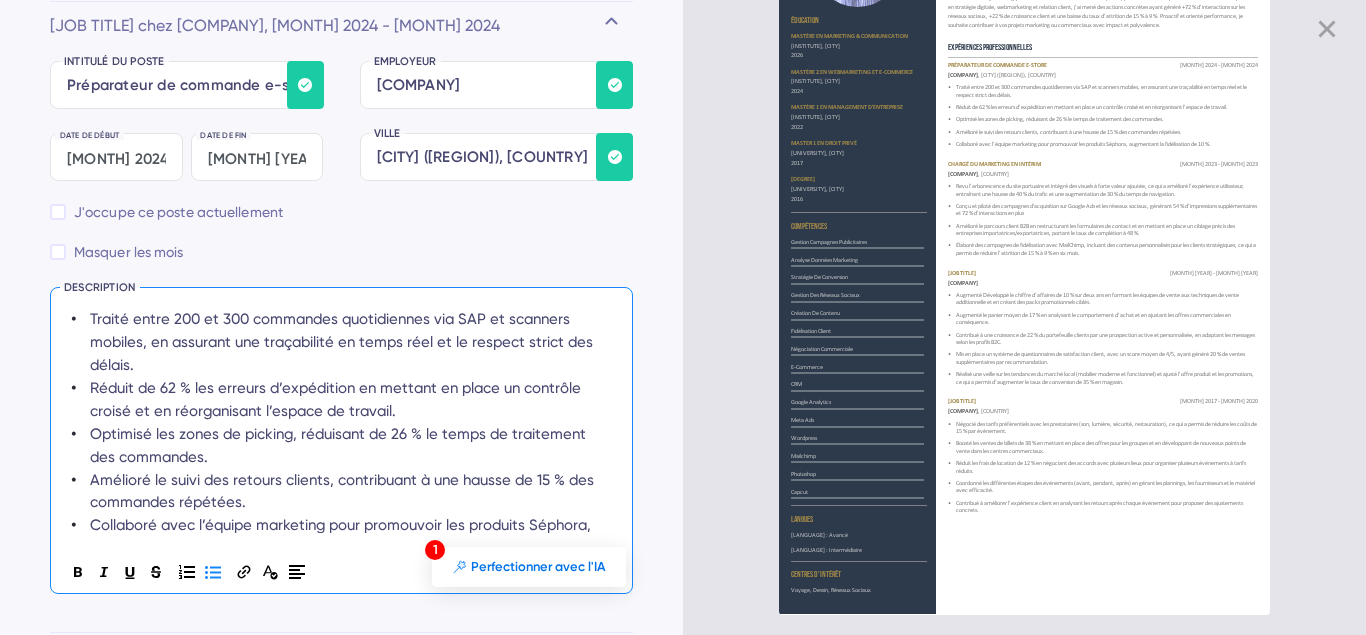 click on "Traité entre 200 et 300 commandes quotidiennes via SAP et scanners mobiles, en assurant une traçabilité en temps réel et le respect strict des délais." at bounding box center (343, 342) 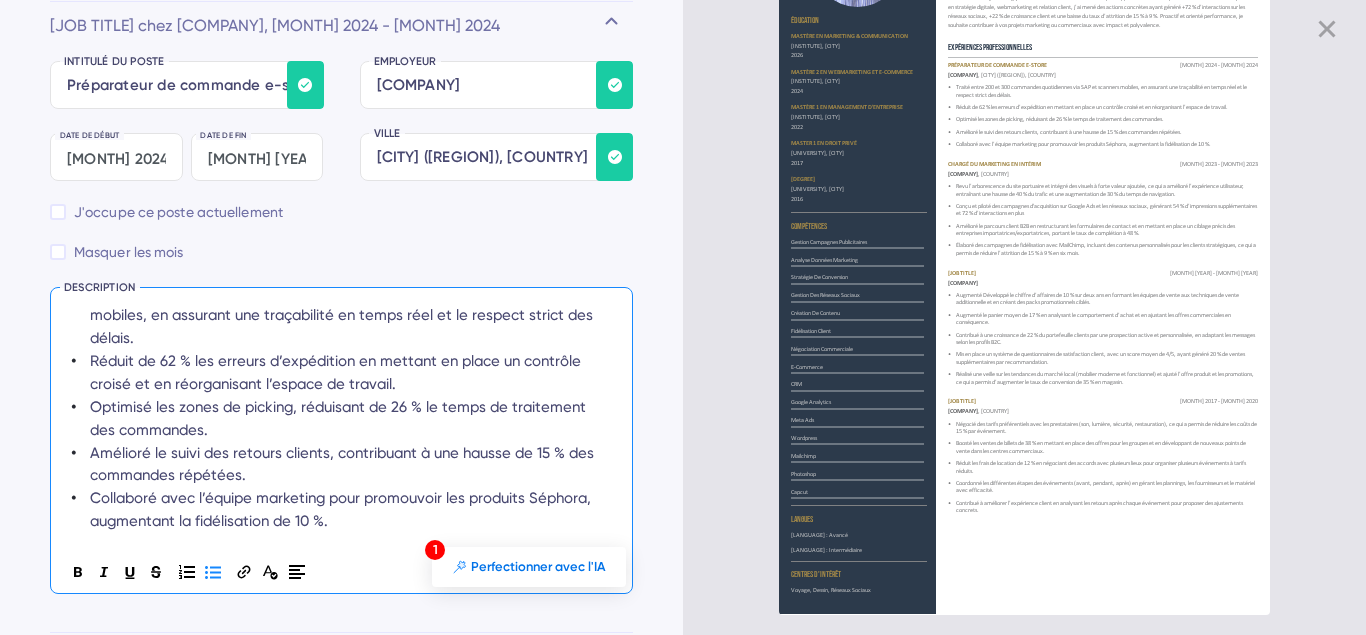 click on "Collaboré avec l’équipe marketing pour promouvoir les produits Séphora, augmentant la fidélisation de 10 %." at bounding box center (343, 510) 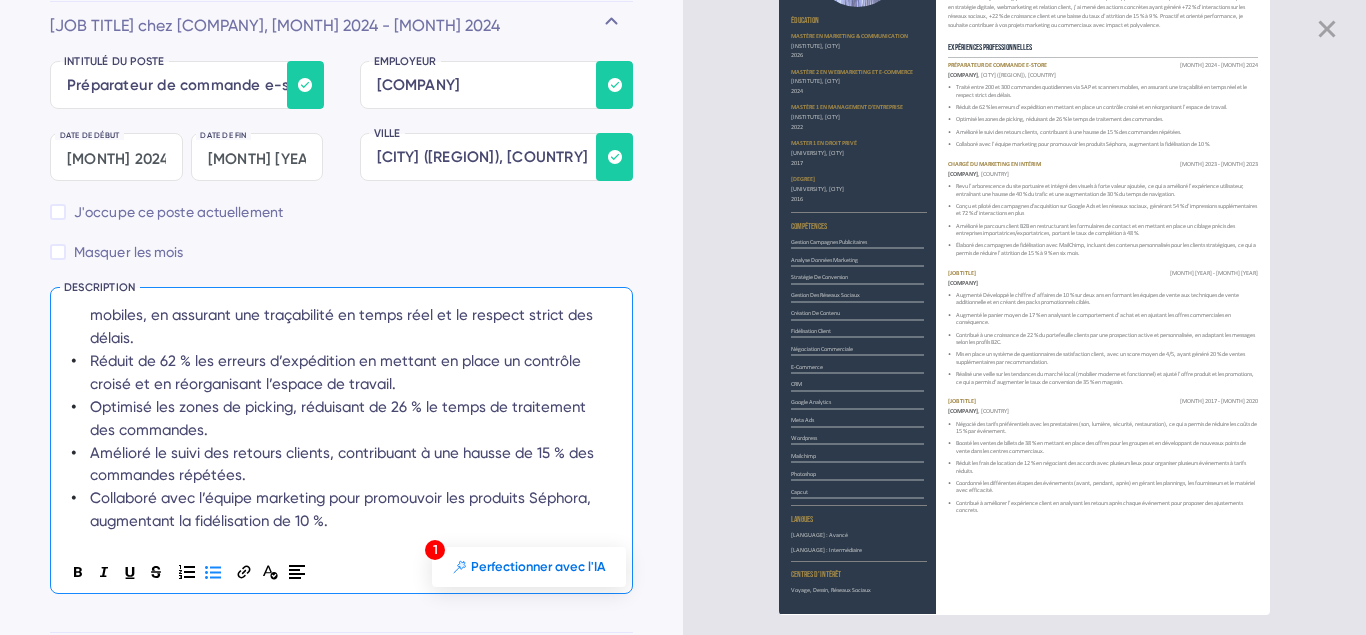 scroll, scrollTop: 0, scrollLeft: 0, axis: both 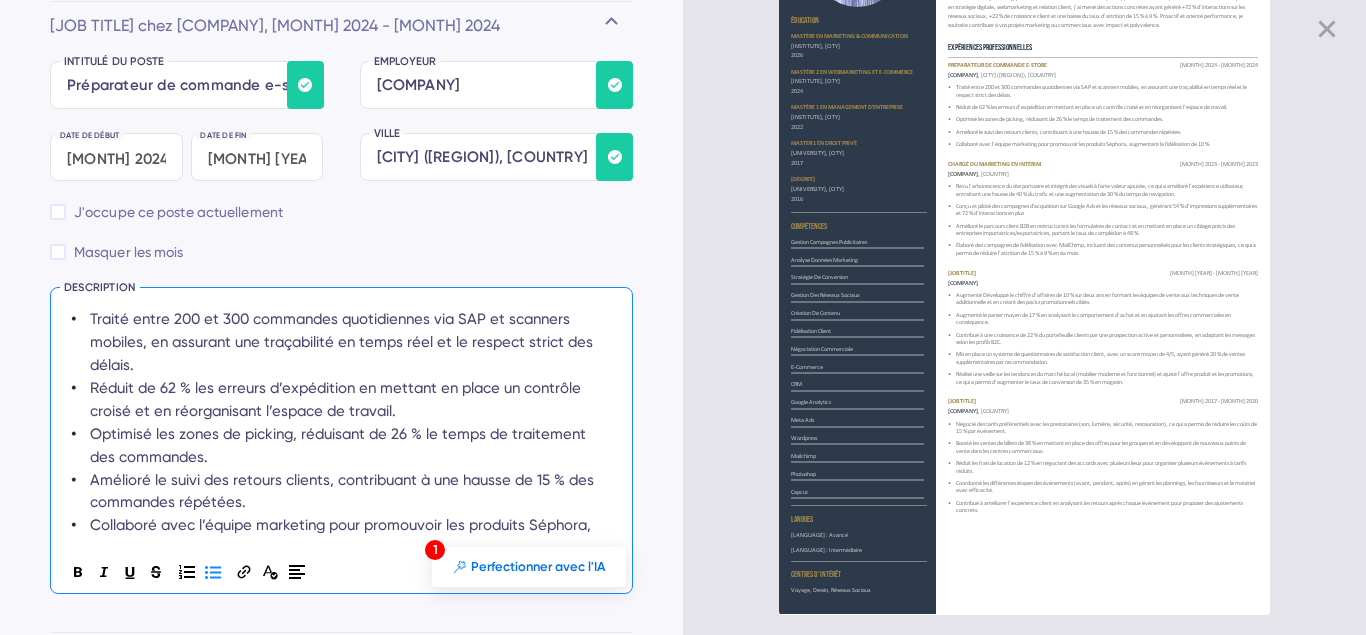 drag, startPoint x: 360, startPoint y: 528, endPoint x: 87, endPoint y: 258, distance: 383.96484 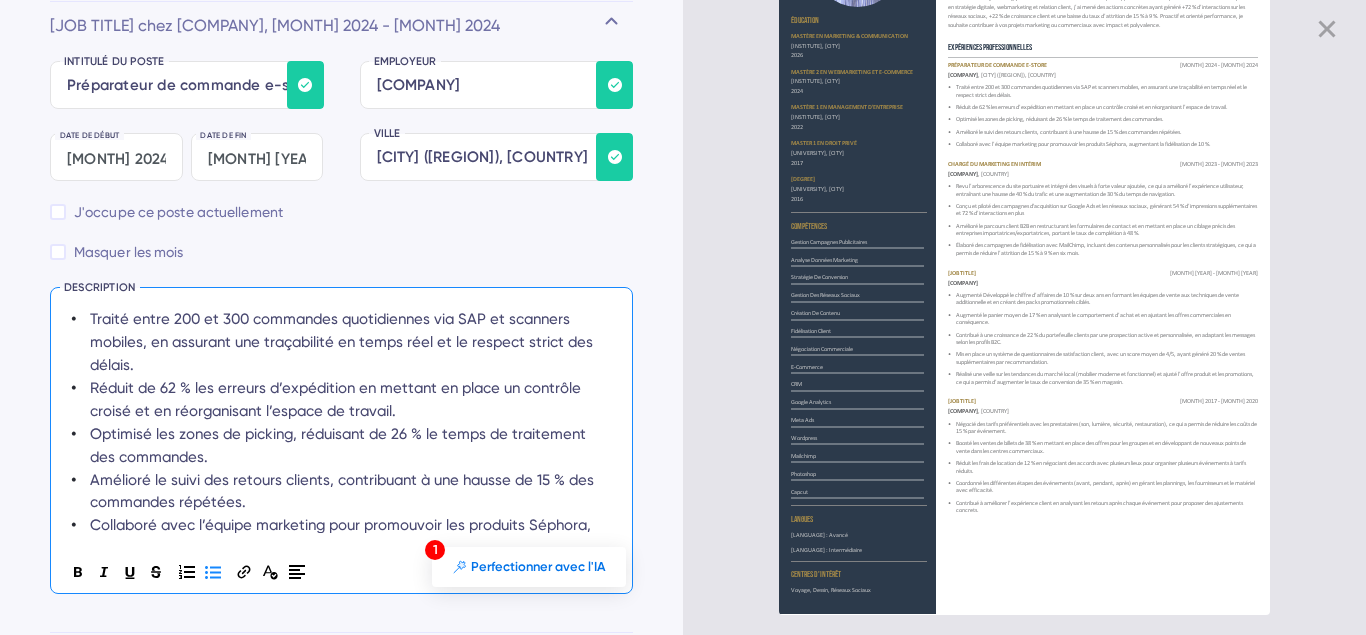 click on "Réduit de 62 % les erreurs d’expédition en mettant en place un contrôle croisé et en réorganisant l’espace de travail." at bounding box center (337, 399) 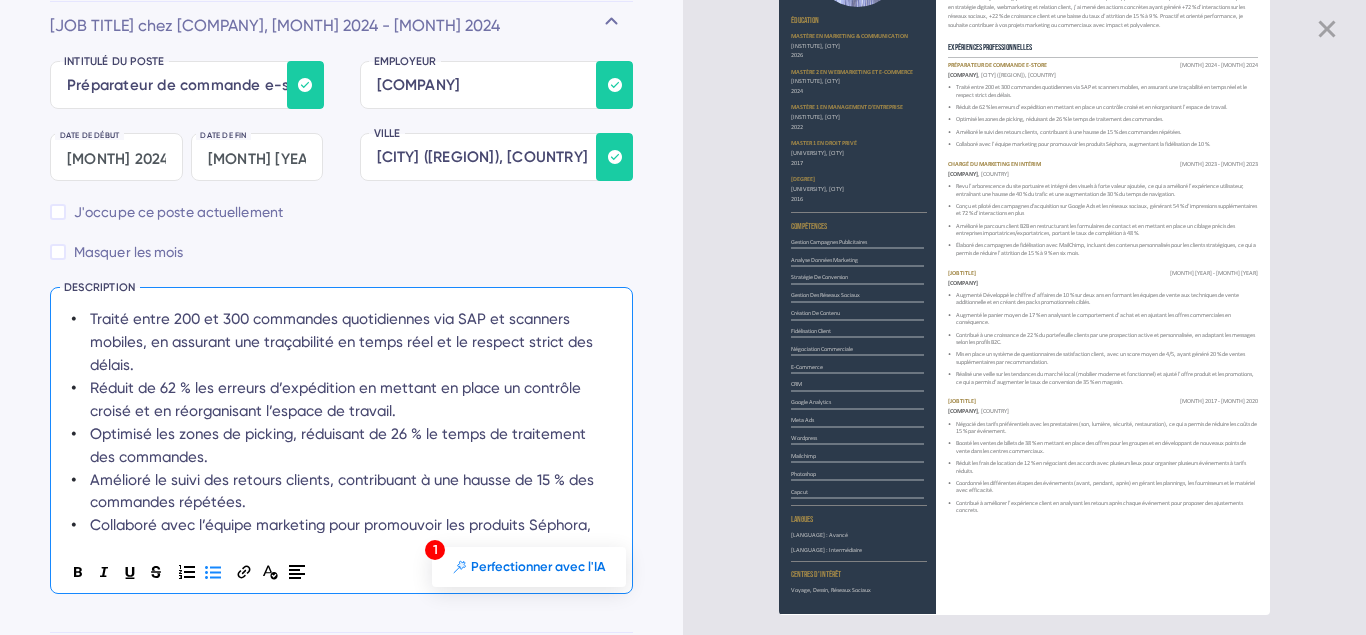 scroll, scrollTop: 27, scrollLeft: 0, axis: vertical 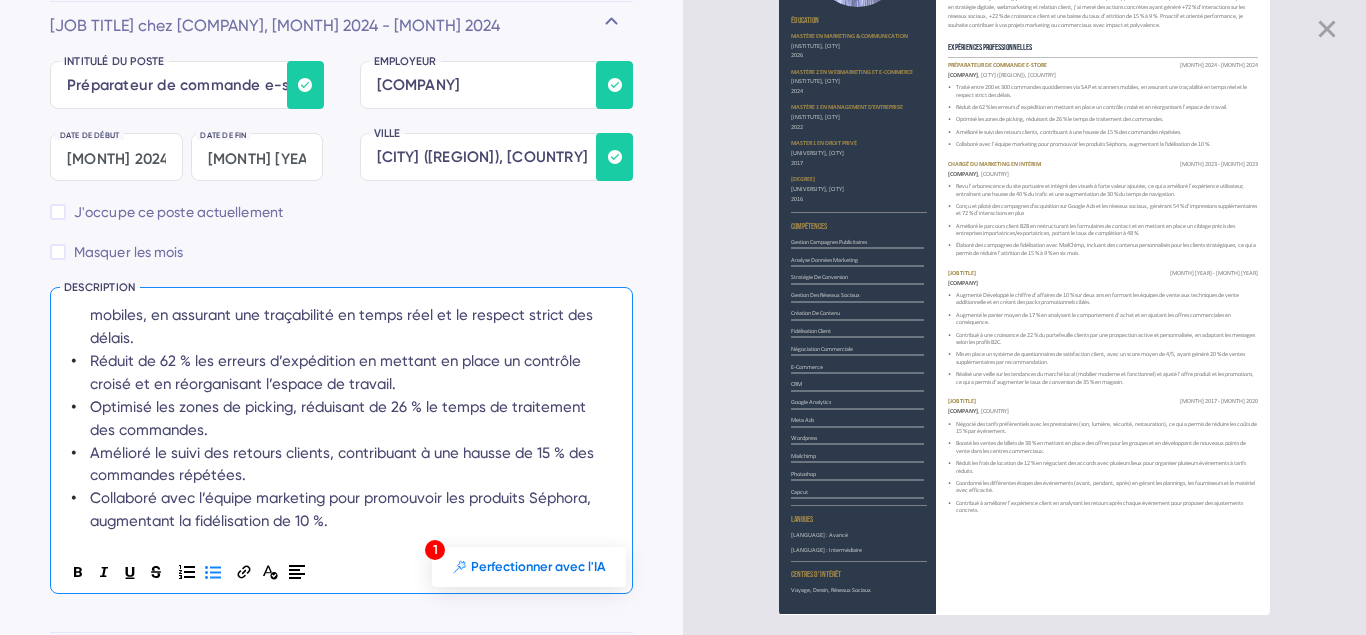 drag, startPoint x: 96, startPoint y: 316, endPoint x: 406, endPoint y: 532, distance: 377.83066 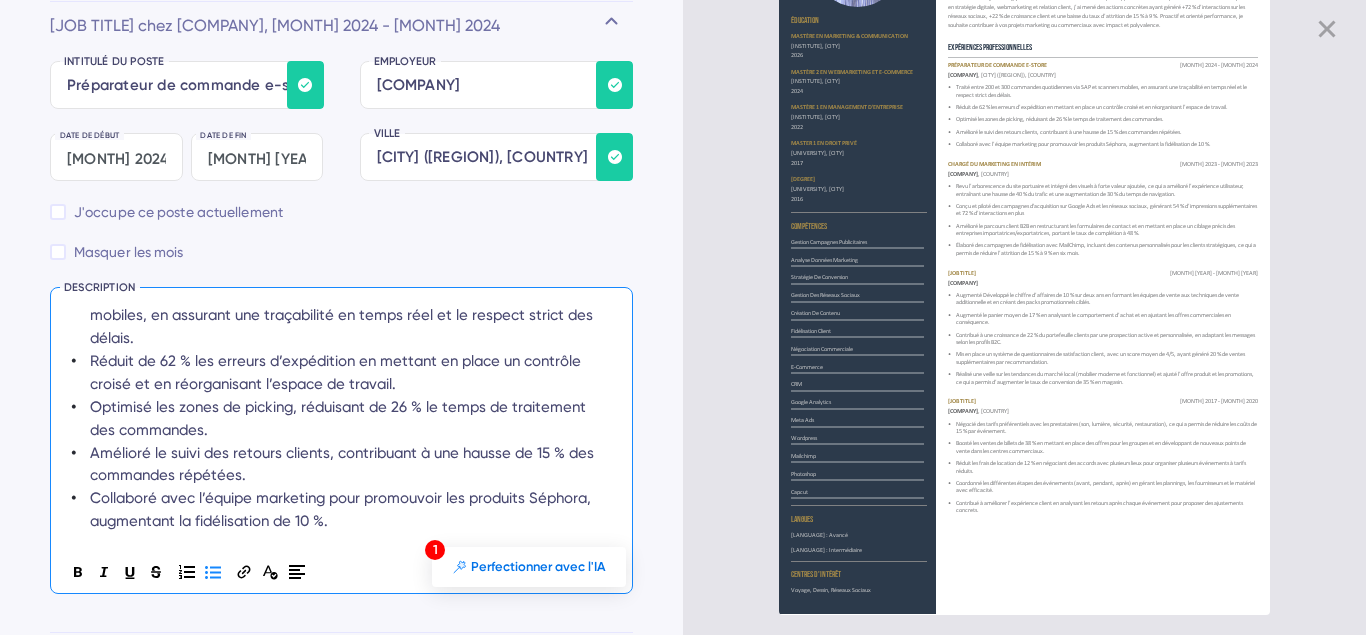 click on "Traité entre 200 et 300 commandes quotidiennes via SAP et scanners mobiles, en assurant une traçabilité en temps réel et le respect strict des délais. Réduit de 62 % les erreurs d’expédition en mettant en place un contrôle croisé et en réorganisant l’espace de travail. Optimisé les zones de picking, réduisant de 26 % le temps de traitement des commandes. Amélioré le suivi des retours clients, contribuant à une hausse de 15 % des commandes répétées. Collaboré avec l’équipe marketing pour promouvoir les produits Séphora, augmentant la fidélisation de 10 %." at bounding box center (334, 407) 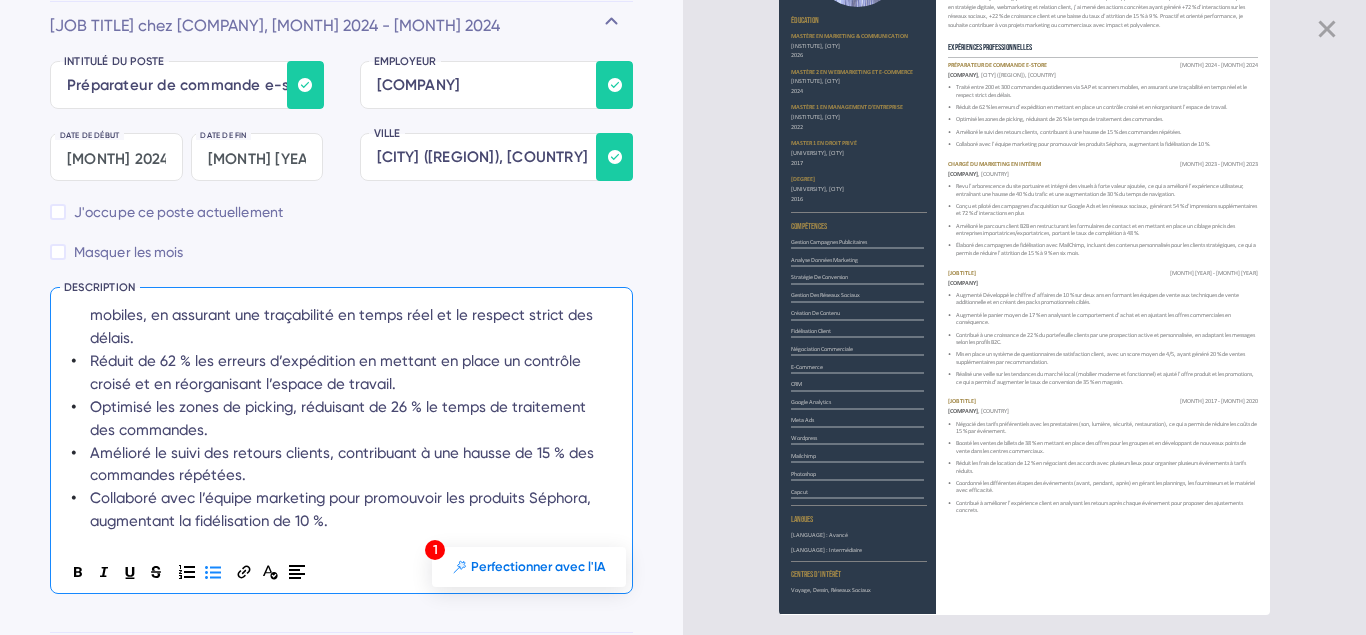 scroll, scrollTop: 0, scrollLeft: 0, axis: both 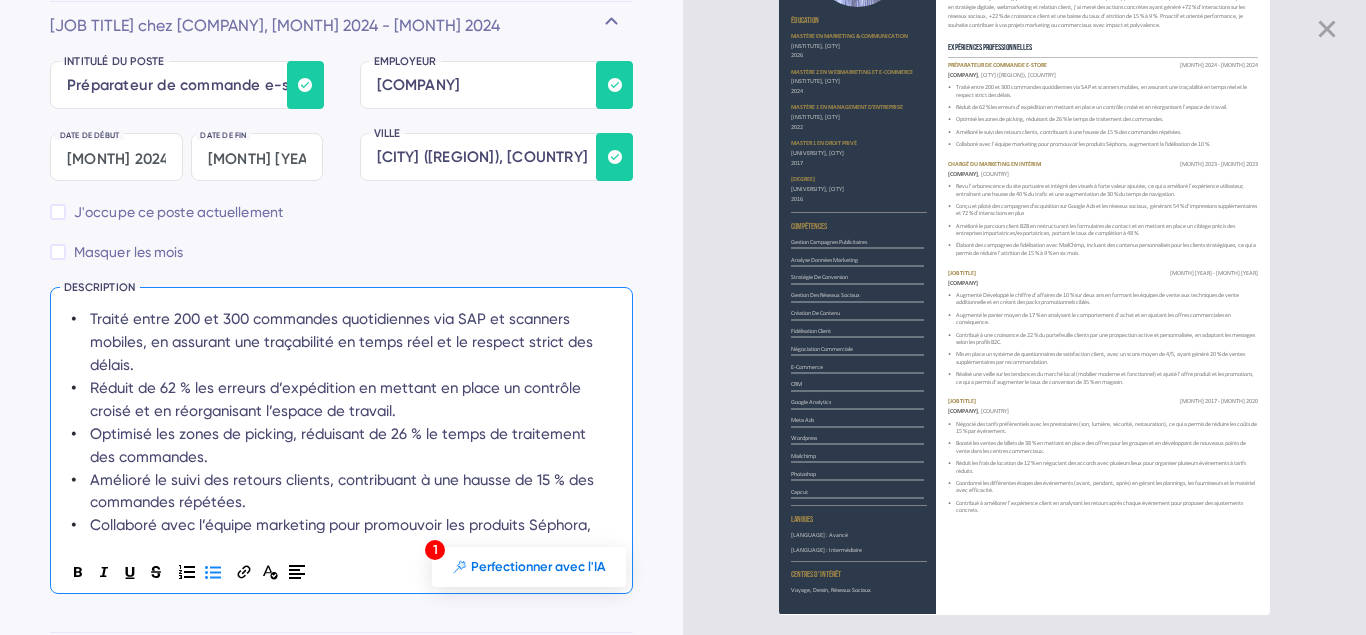 drag, startPoint x: 349, startPoint y: 526, endPoint x: 93, endPoint y: 299, distance: 342.14764 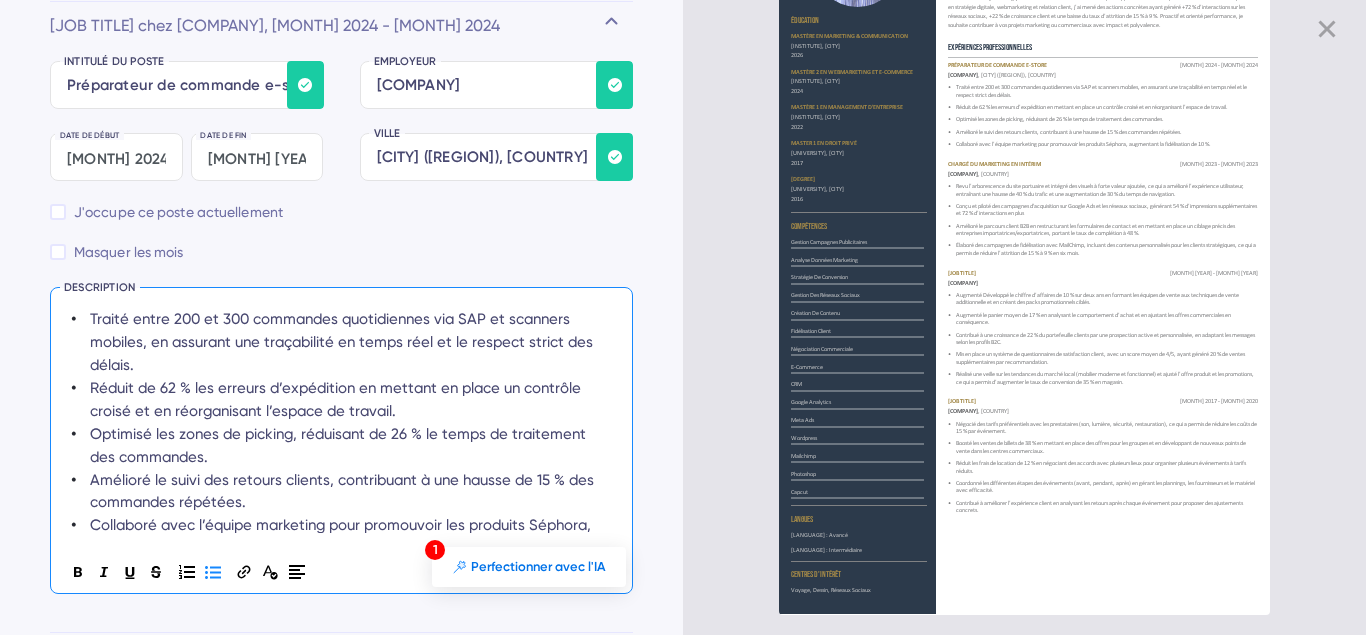 click on "Traité entre 200 et 300 commandes quotidiennes via SAP et scanners mobiles, en assurant une traçabilité en temps réel et le respect strict des délais." at bounding box center (343, 342) 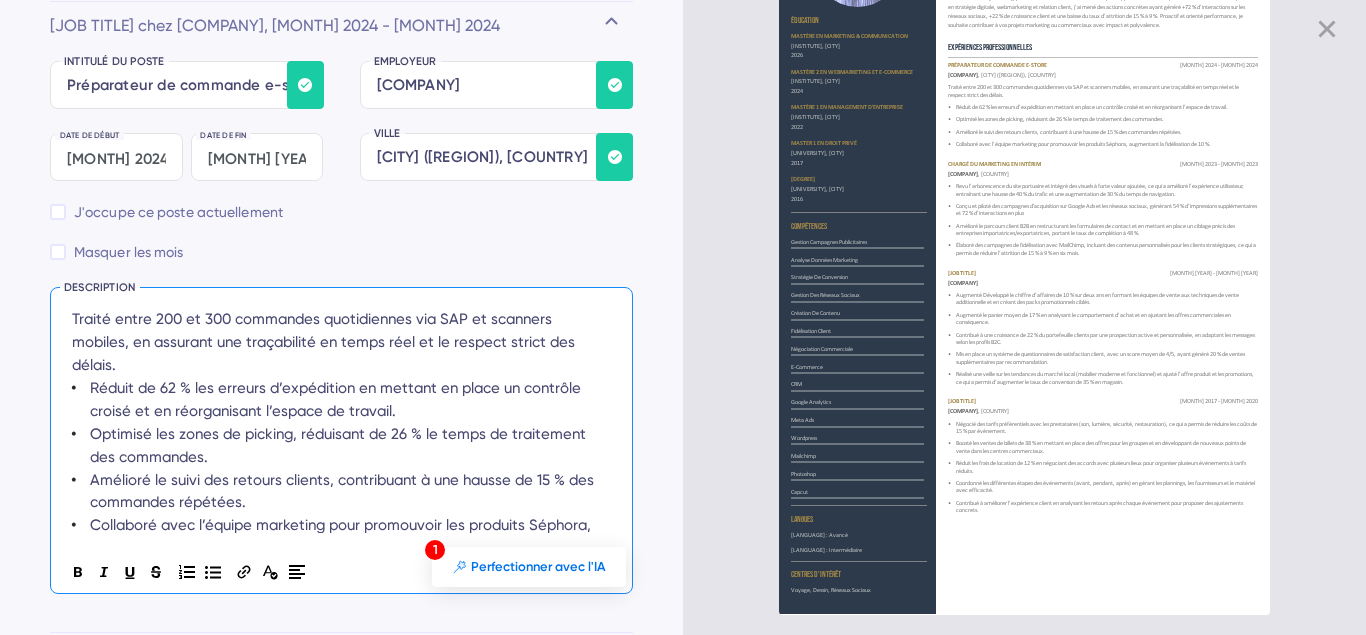 click on "Traité entre 200 et 300 commandes quotidiennes via SAP et scanners mobiles, en assurant une traçabilité en temps réel et le respect strict des délais." at bounding box center (325, 342) 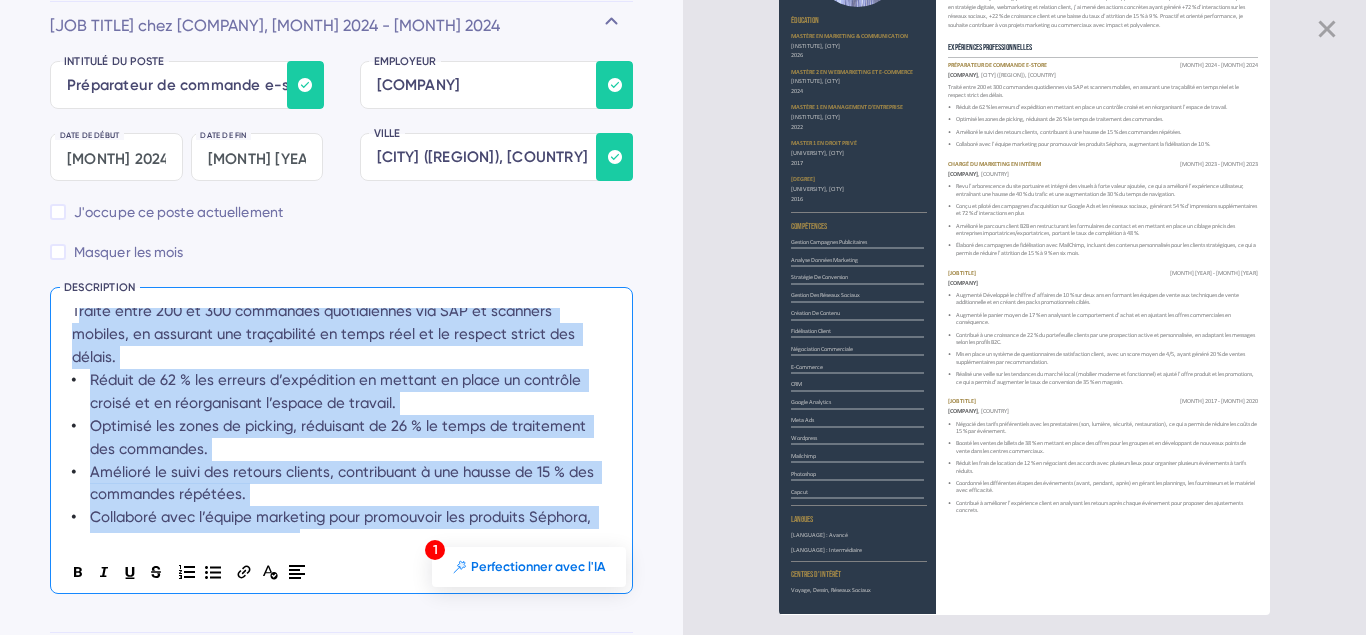 scroll, scrollTop: 27, scrollLeft: 0, axis: vertical 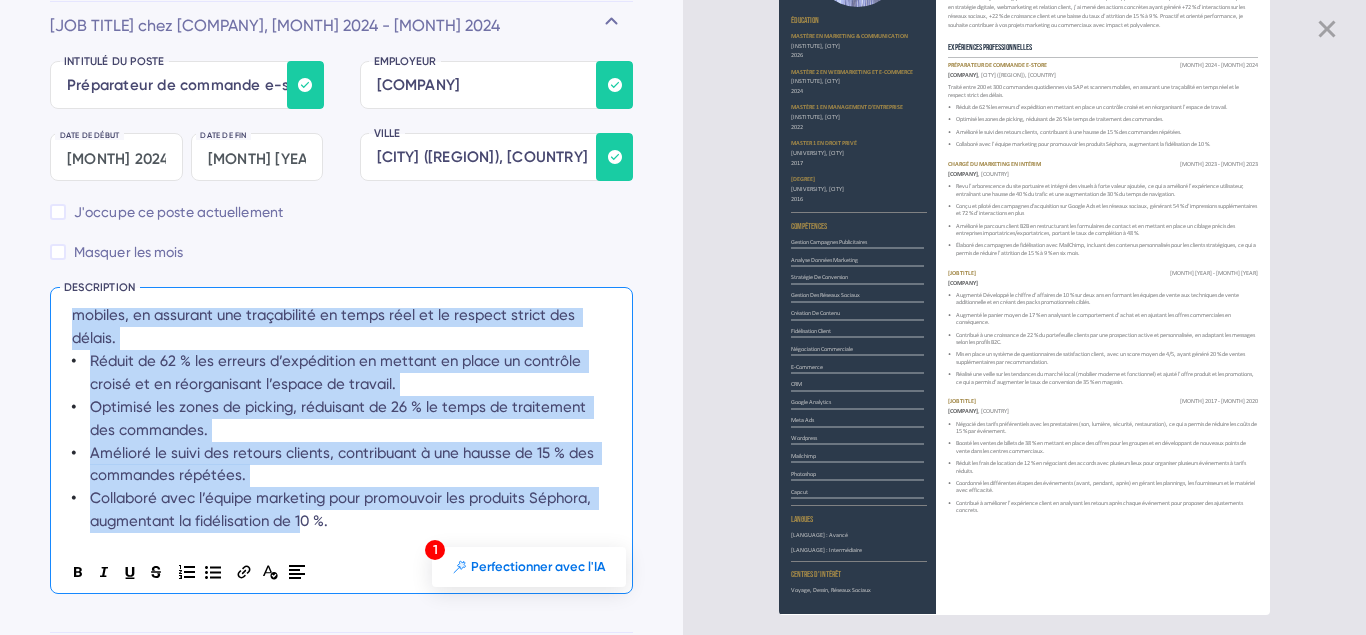 drag, startPoint x: 74, startPoint y: 316, endPoint x: 339, endPoint y: 536, distance: 344.4198 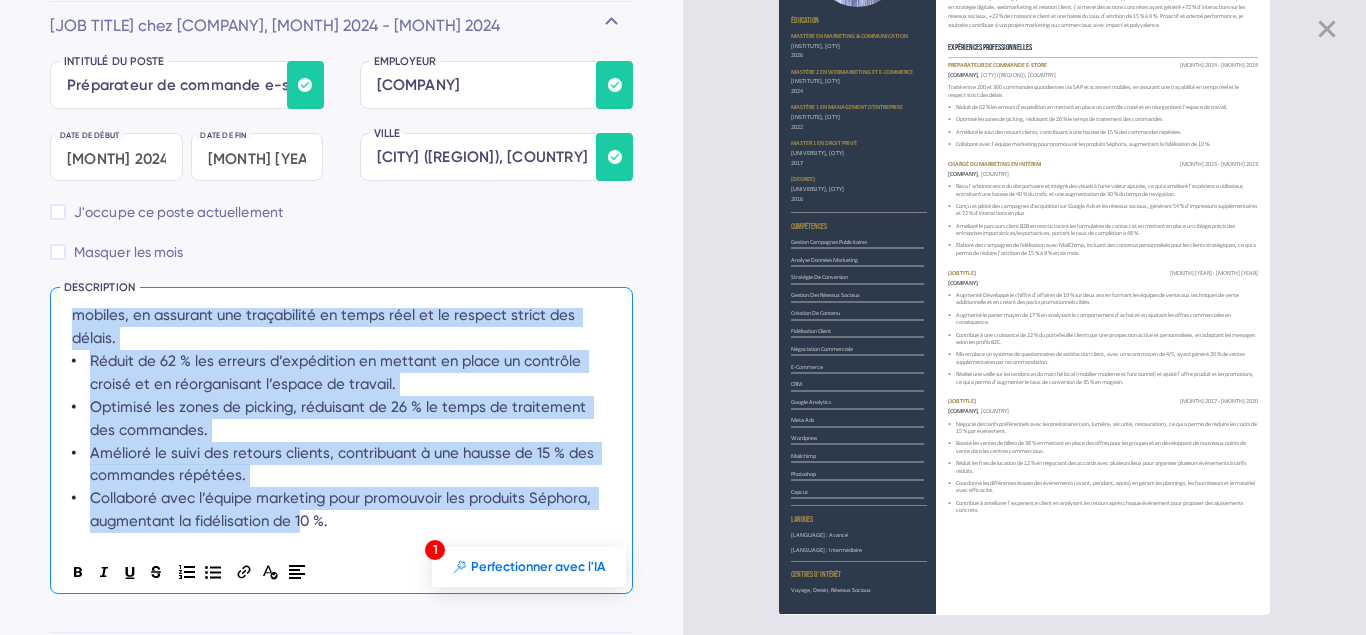 click on "Traité entre 200 et 300 commandes quotidiennes via SAP et scanners mobiles, en assurant une traçabilité en temps réel et le respect strict des délais. Réduit de 62 % les erreurs d’expédition en mettant en place un contrôle croisé et en réorganisant l’espace de travail. Optimisé les zones de picking, réduisant de 26 % le temps de traitement des commandes. Amélioré le suivi des retours clients, contribuant à une hausse de 15 % des commandes répétées. Collaboré avec l’équipe marketing pour promouvoir les produits Séphora, augmentant la fidélisation de 10 %." at bounding box center (334, 420) 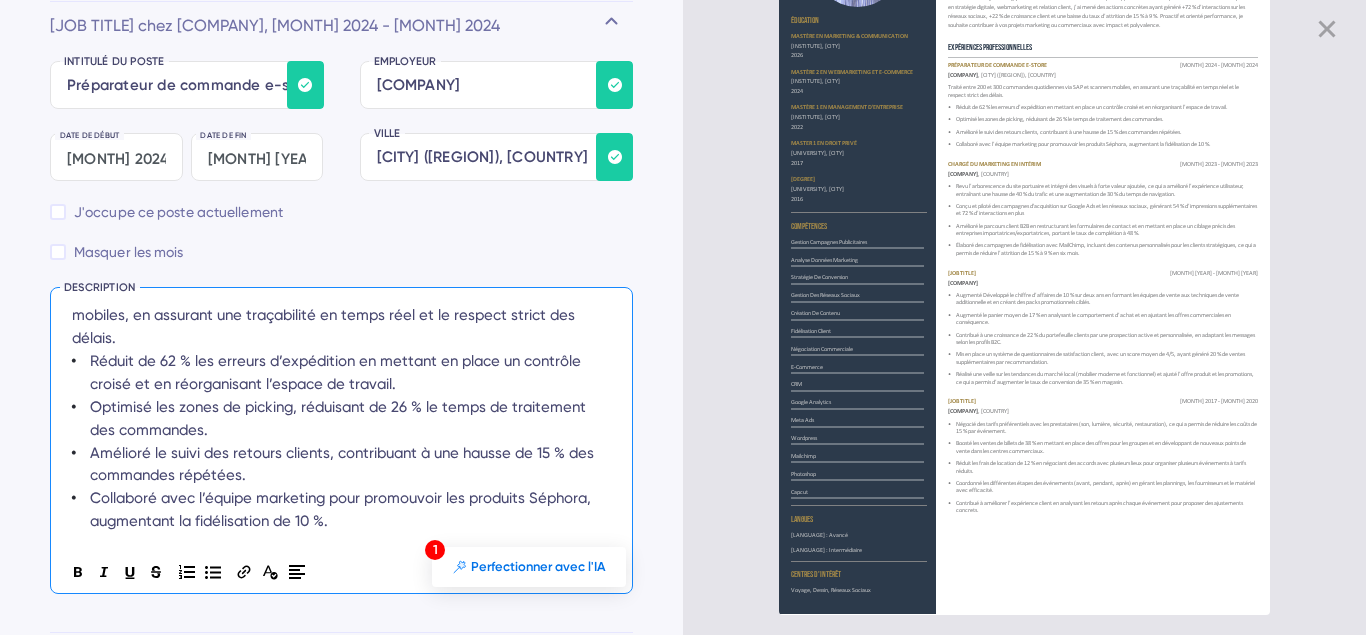 click on "Collaboré avec l’équipe marketing pour promouvoir les produits Séphora, augmentant la fidélisation de 10 %." at bounding box center (342, 509) 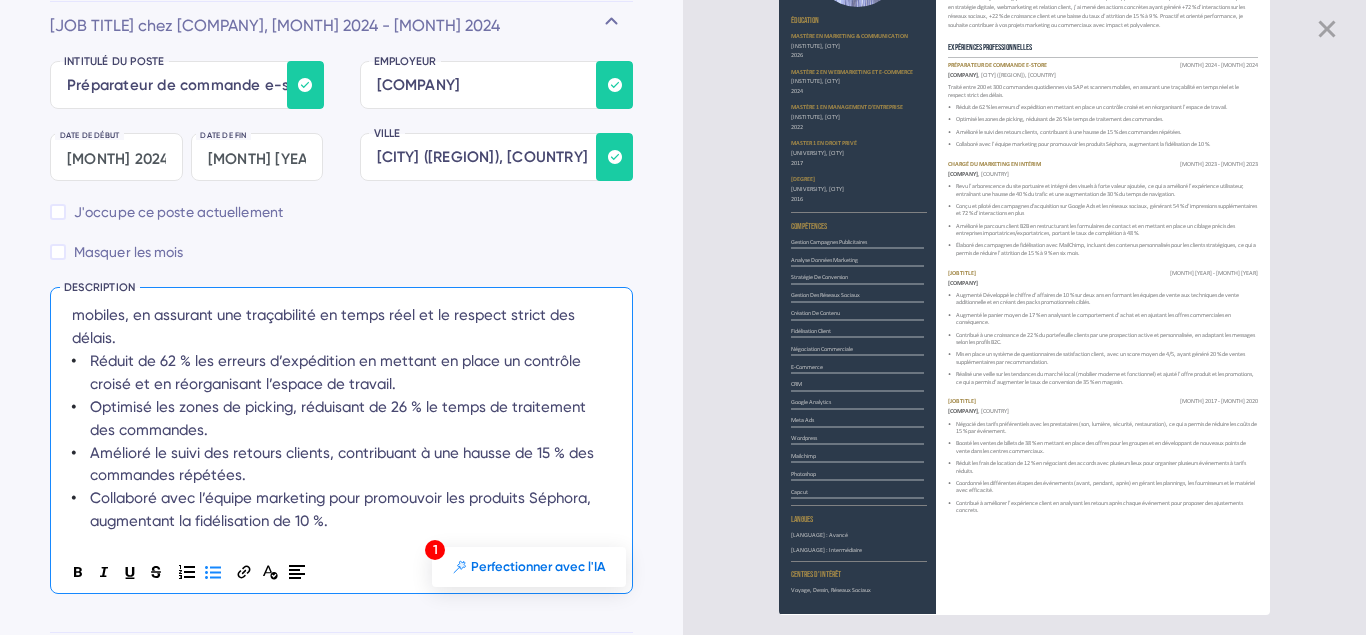 click on "Collaboré avec l’équipe marketing pour promouvoir les produits Séphora, augmentant la fidélisation de 10 %." at bounding box center [342, 509] 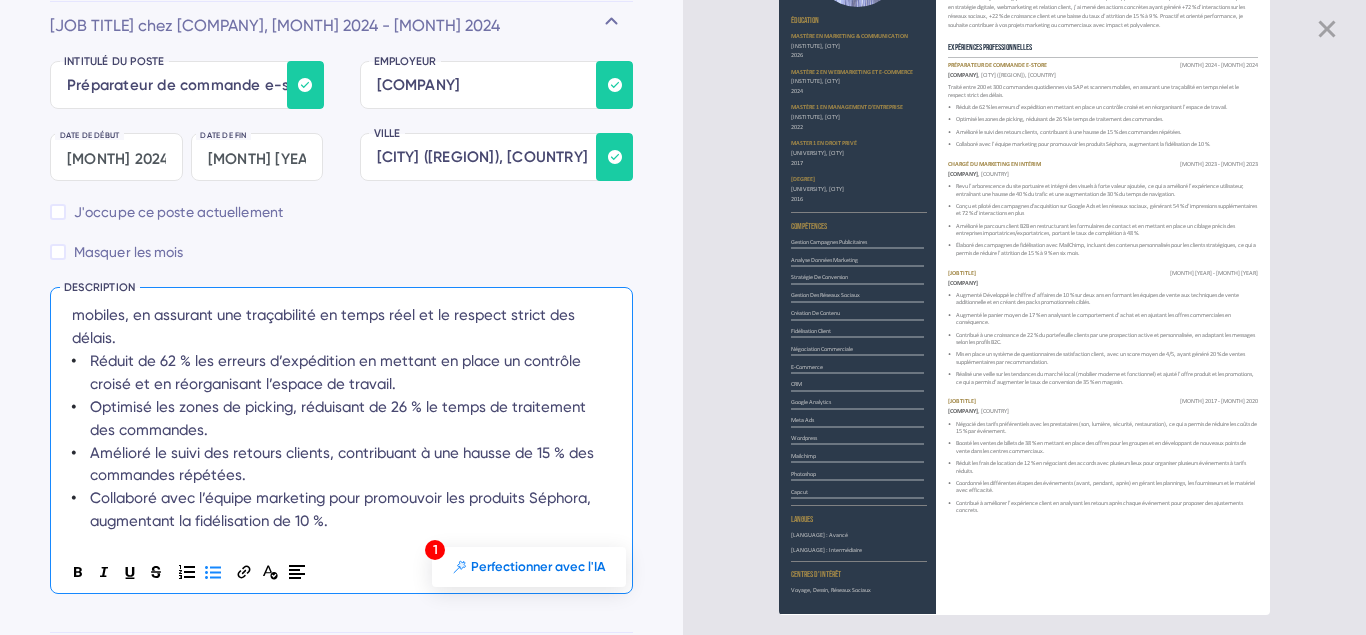click on "Collaboré avec l’équipe marketing pour promouvoir les produits Séphora, augmentant la fidélisation de 10 %." at bounding box center [342, 509] 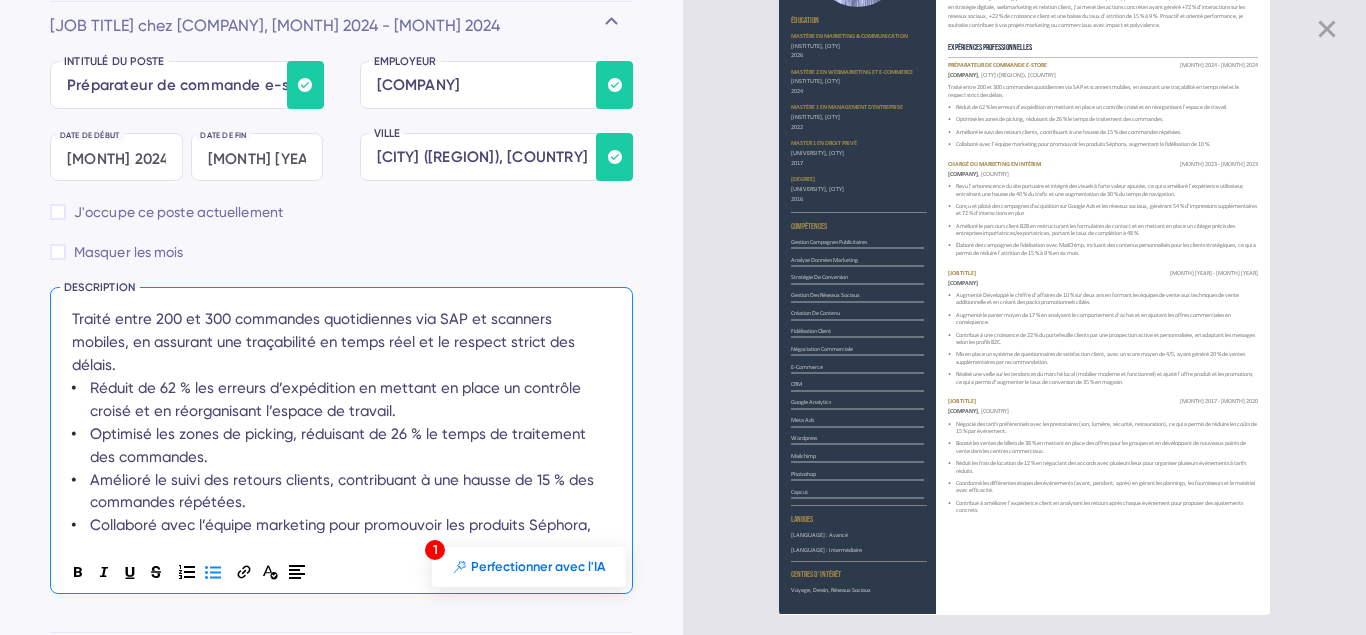 drag, startPoint x: 333, startPoint y: 523, endPoint x: 97, endPoint y: 317, distance: 313.26028 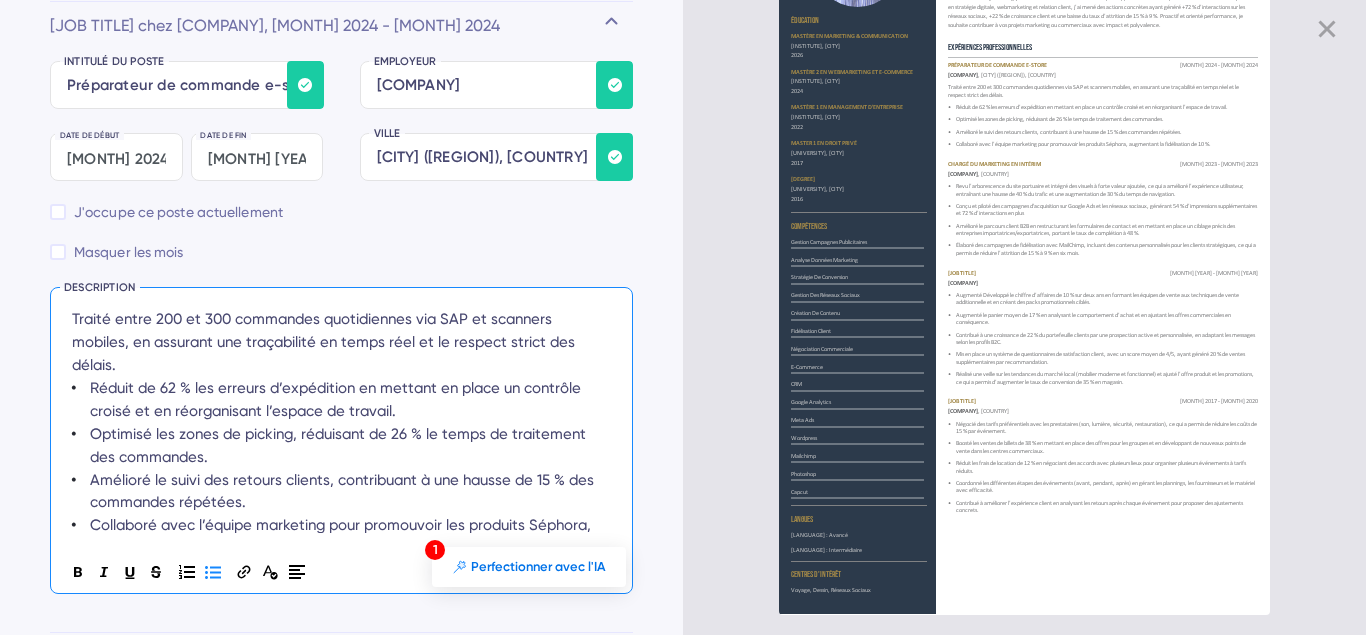 click on "Traité entre 200 et 300 commandes quotidiennes via SAP et scanners mobiles, en assurant une traçabilité en temps réel et le respect strict des délais. Réduit de 62 % les erreurs d’expédition en mettant en place un contrôle croisé et en réorganisant l’espace de travail. Optimisé les zones de picking, réduisant de 26 % le temps de traitement des commandes. Amélioré le suivi des retours clients, contribuant à une hausse de 15 % des commandes répétées. Collaboré avec l’équipe marketing pour promouvoir les produits Séphora, augmentant la fidélisation de 10 %." at bounding box center (334, 434) 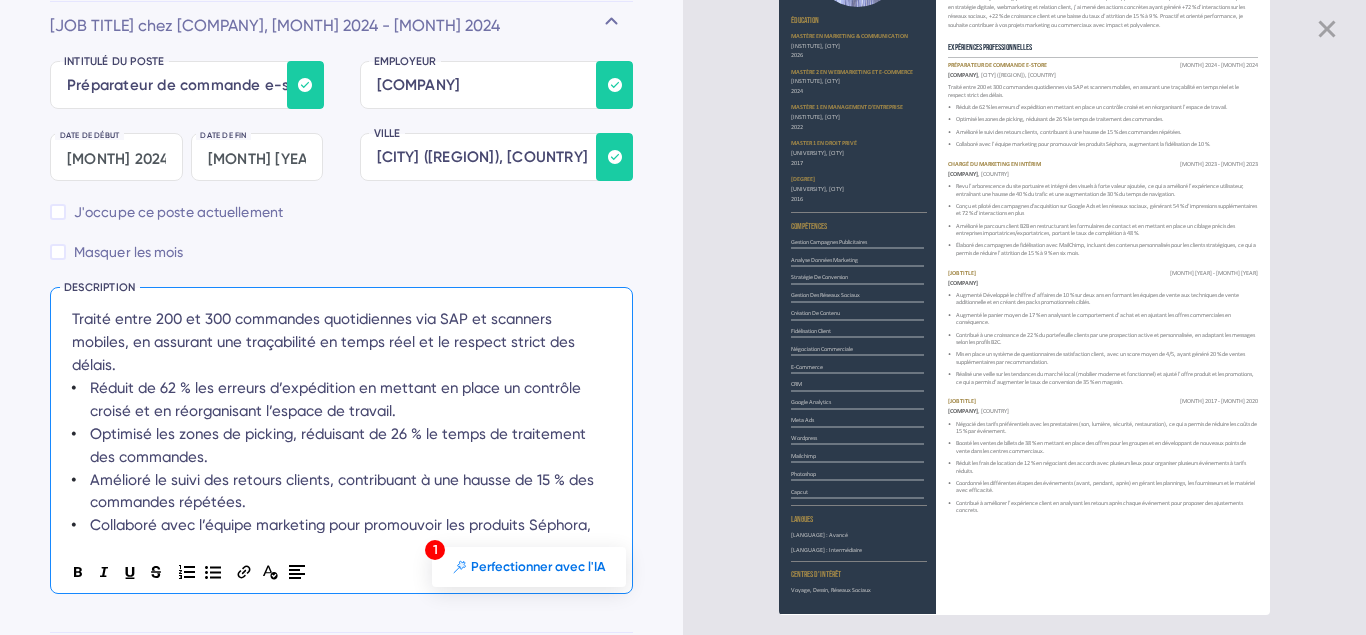 copy on "Traité entre 200 et 300 commandes quotidiennes via SAP et scanners mobiles, en assurant une traçabilité en temps réel et le respect strict des délais. Réduit de 62 % les erreurs d’expédition en mettant en place un contrôle croisé et en réorganisant l’espace de travail. Optimisé les zones de picking, réduisant de 26 % le temps de traitement des commandes. Amélioré le suivi des retours clients, contribuant à une hausse de 15 % des commandes répétées. Collaboré avec l’équipe marketing pour promouvoir les produits Séphora, augmentant la fidélisation de 10 %." 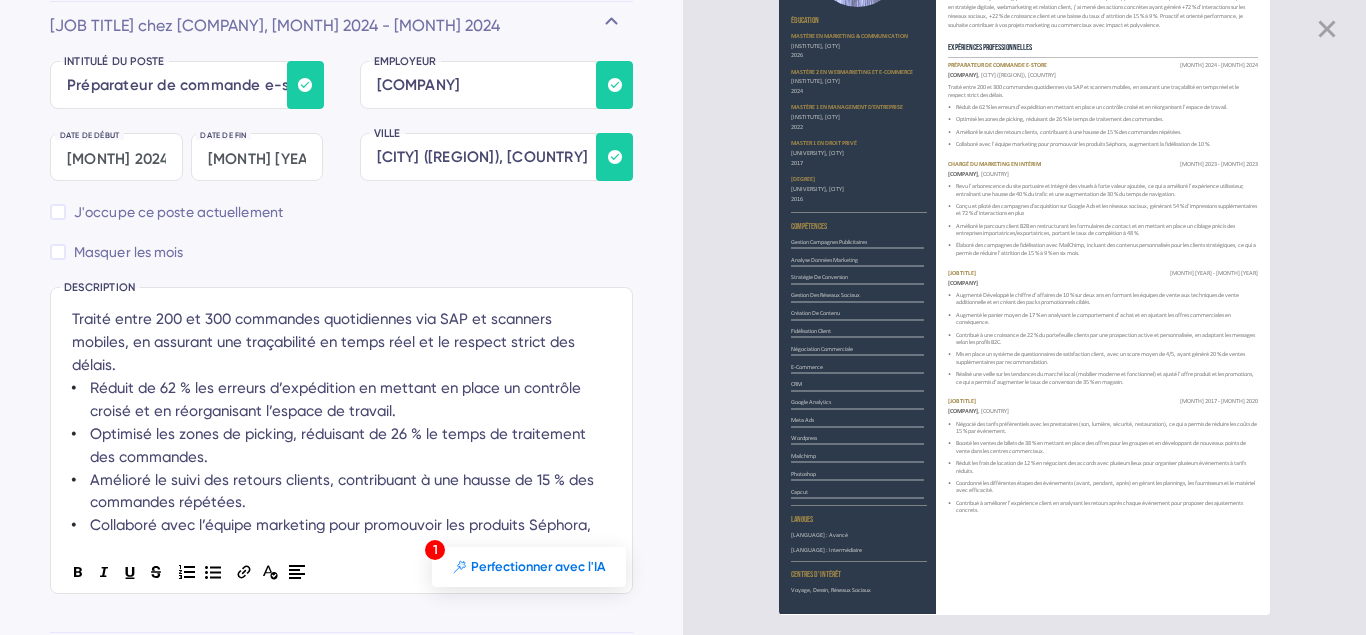 click on "Saisissez un intitulé de poste ou une description pour pouvoir utiliser cette fonction" at bounding box center (529, 514) 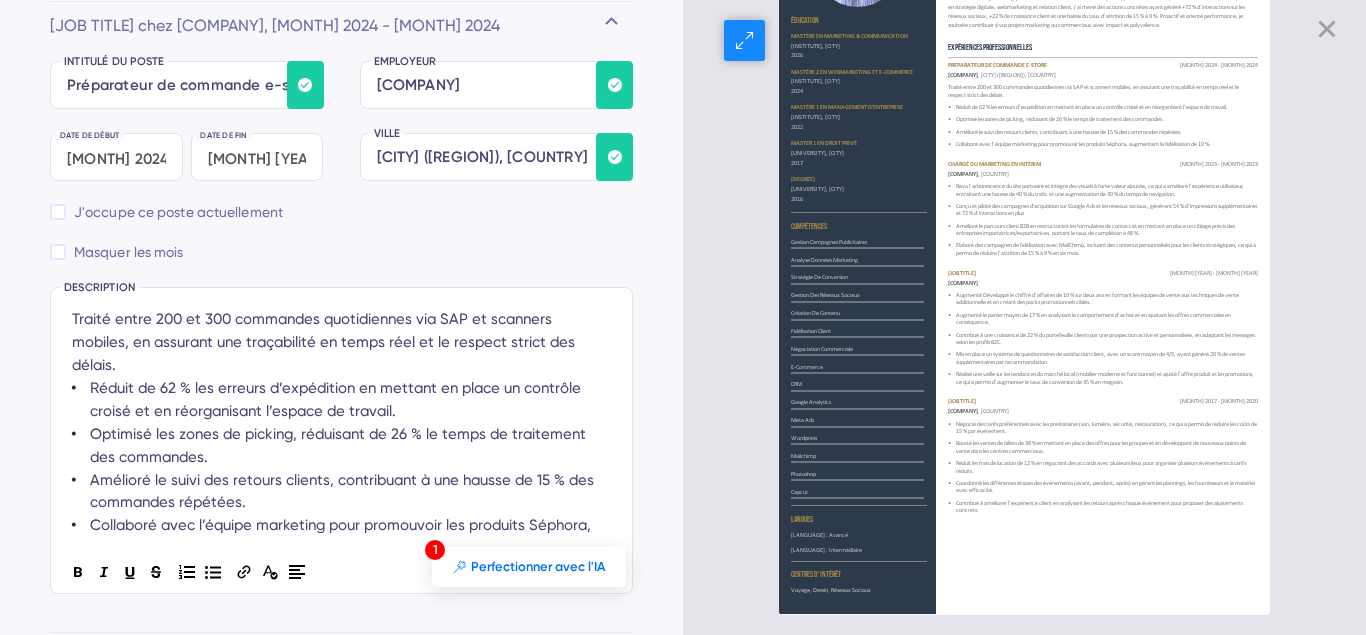 click on "Conçu et piloté des campagnes d'acquisition sur Google Ads et les réseaux sociaux, générant 54 % d’impressions supplémentaires et 72 % d’interactions en plus" at bounding box center (1106, 210) 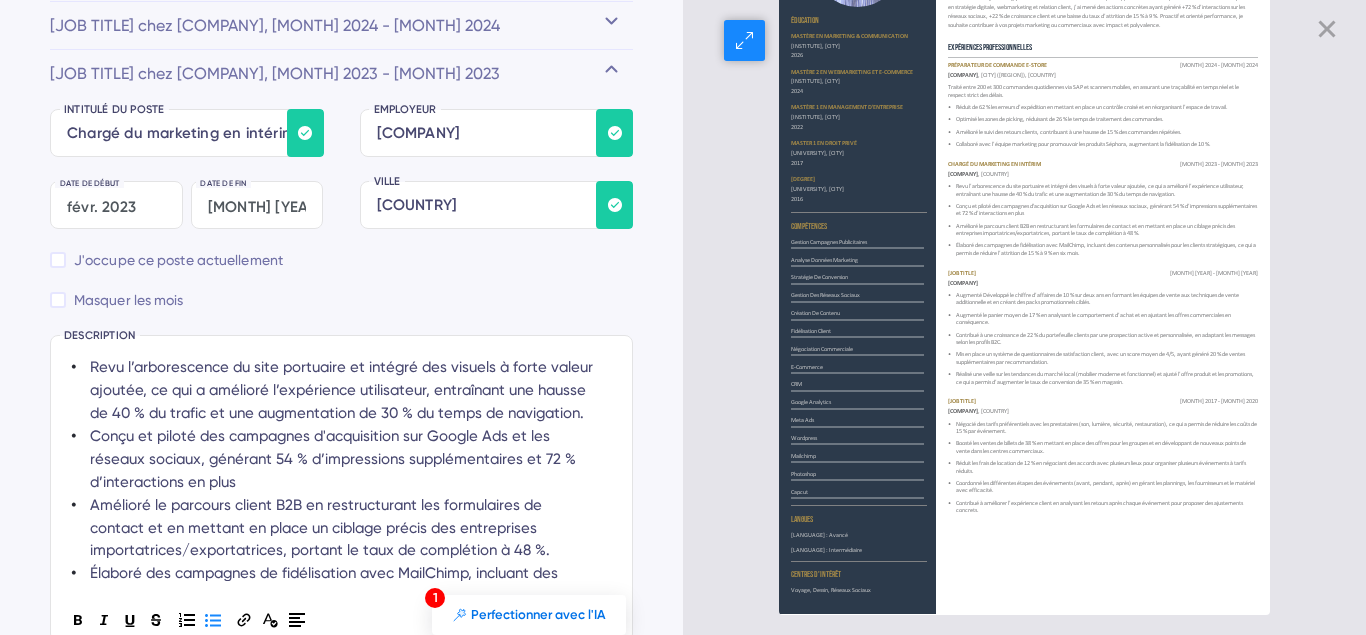 scroll, scrollTop: 3626, scrollLeft: 0, axis: vertical 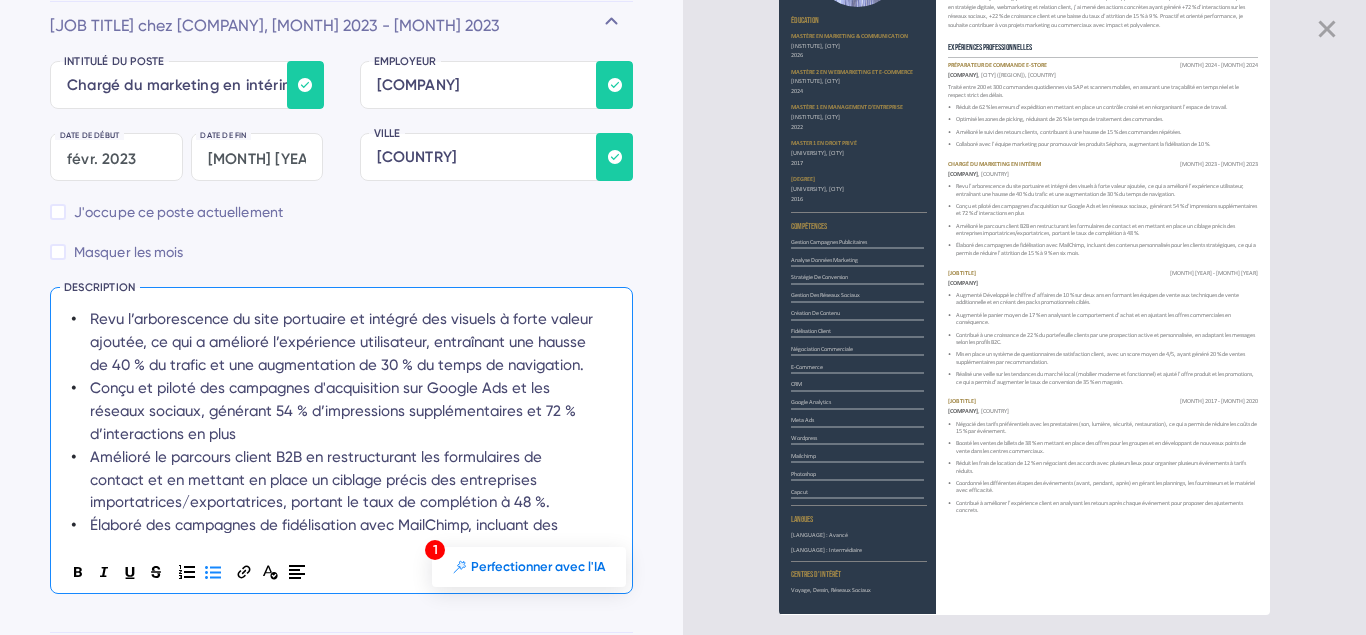drag, startPoint x: 393, startPoint y: 526, endPoint x: 89, endPoint y: 297, distance: 380.60083 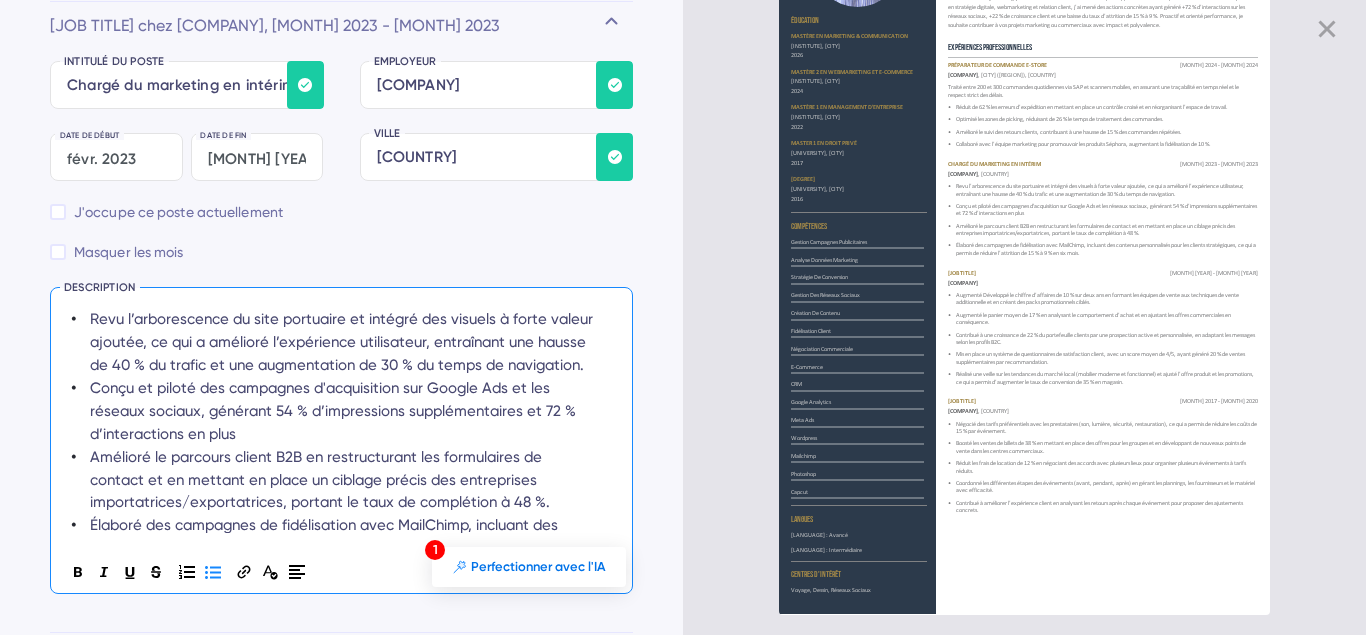 copy on "Revu l’arborescence du site portuaire et intégré des visuels à forte valeur ajoutée, ce qui a amélioré l’expérience utilisateur, entraînant une hausse de 40 % du trafic et une augmentation de 30 % du temps de navigation. Conçu et piloté des campagnes d'acquisition sur Google Ads et les réseaux sociaux, générant 54 % d’impressions supplémentaires et 72 % d’interactions en plus Amélioré le parcours client B2B en restructurant les formulaires de contact et en mettant en place un ciblage précis des entreprises importatrices/exportatrices, portant le taux de complétion à 48 %. Élaboré des campagnes de fidélisation avec MailChimp, incluant des contenus personnalisés pour les clients stratégiques, ce qui a permis de réduire l’attrition de 15 % à 9 % en six mois." 